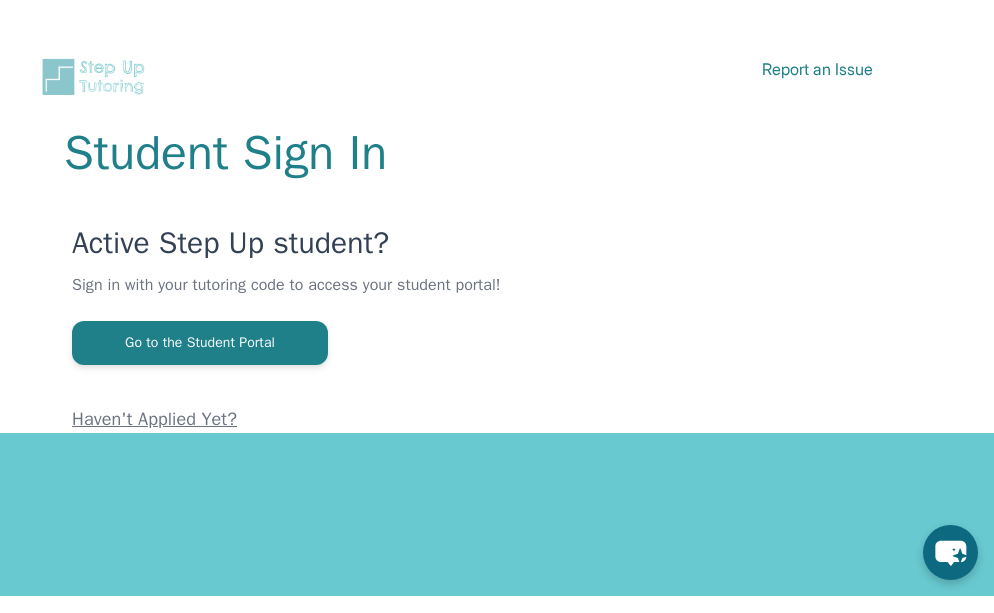scroll, scrollTop: 0, scrollLeft: 0, axis: both 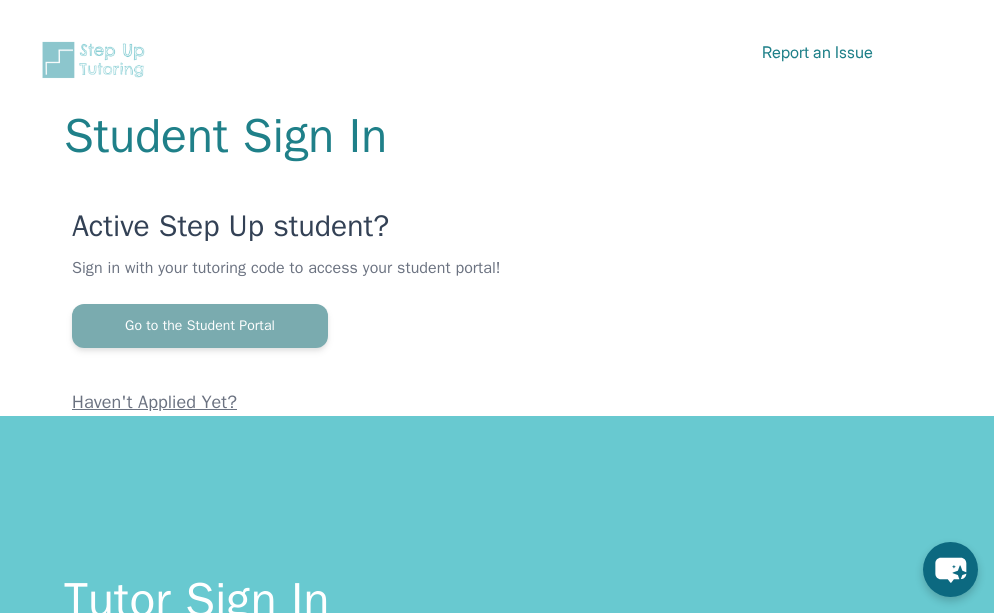 click on "Go to the Student Portal" at bounding box center (200, 326) 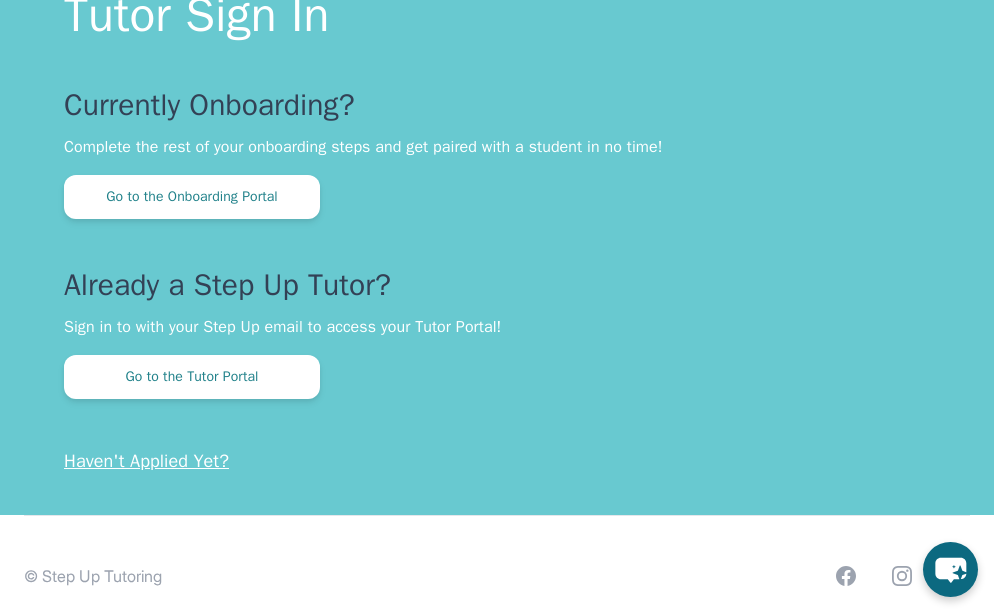 scroll, scrollTop: 608, scrollLeft: 0, axis: vertical 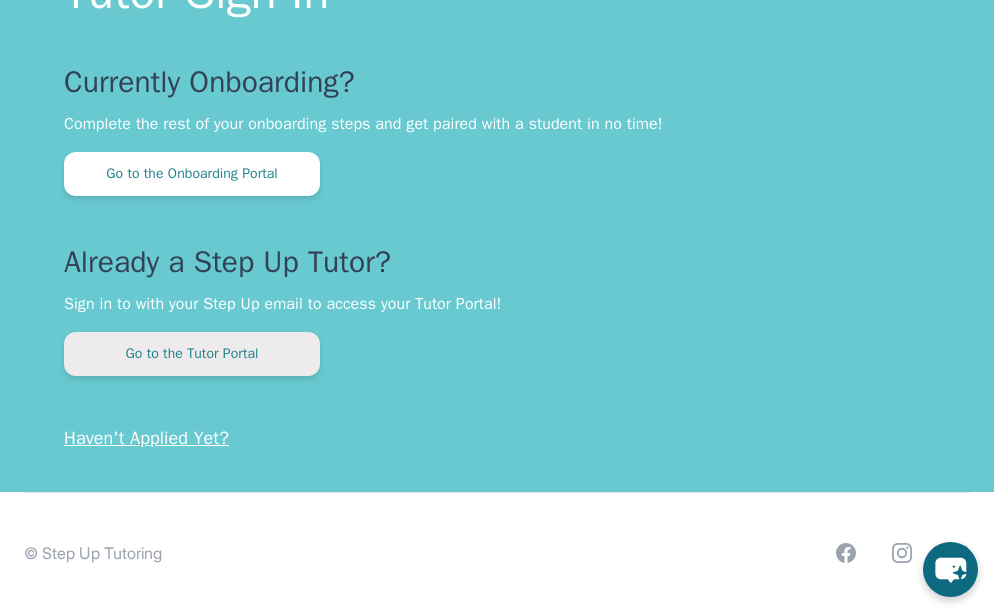 click on "Go to the Tutor Portal" at bounding box center (192, 354) 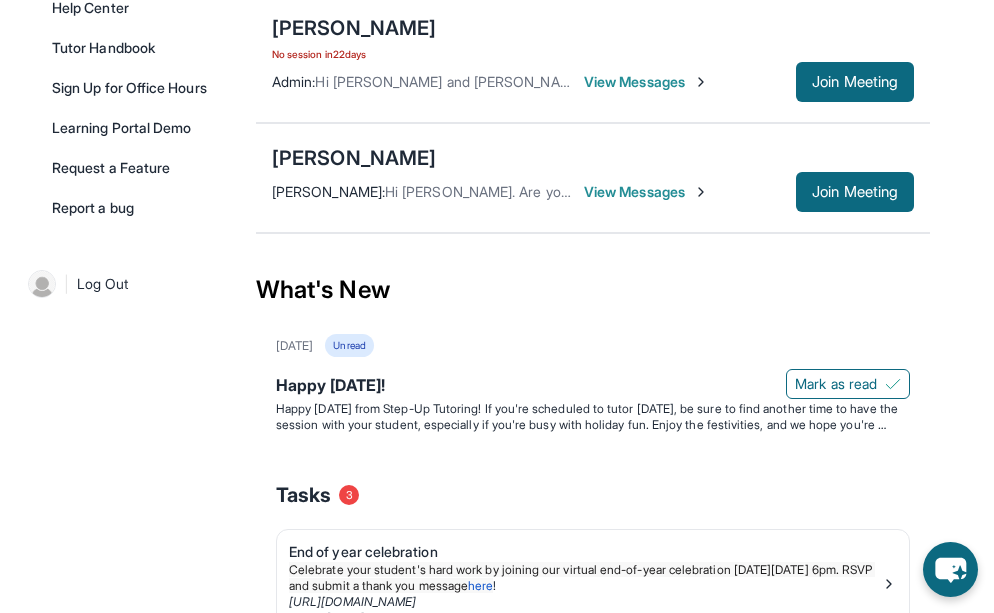 scroll, scrollTop: 608, scrollLeft: 0, axis: vertical 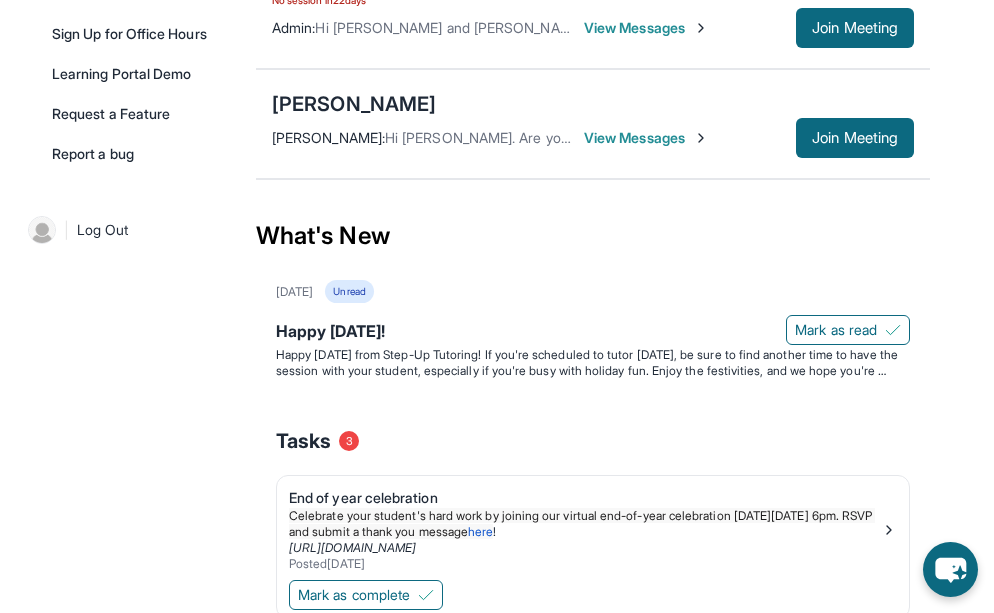 click on "View Messages" at bounding box center (646, 138) 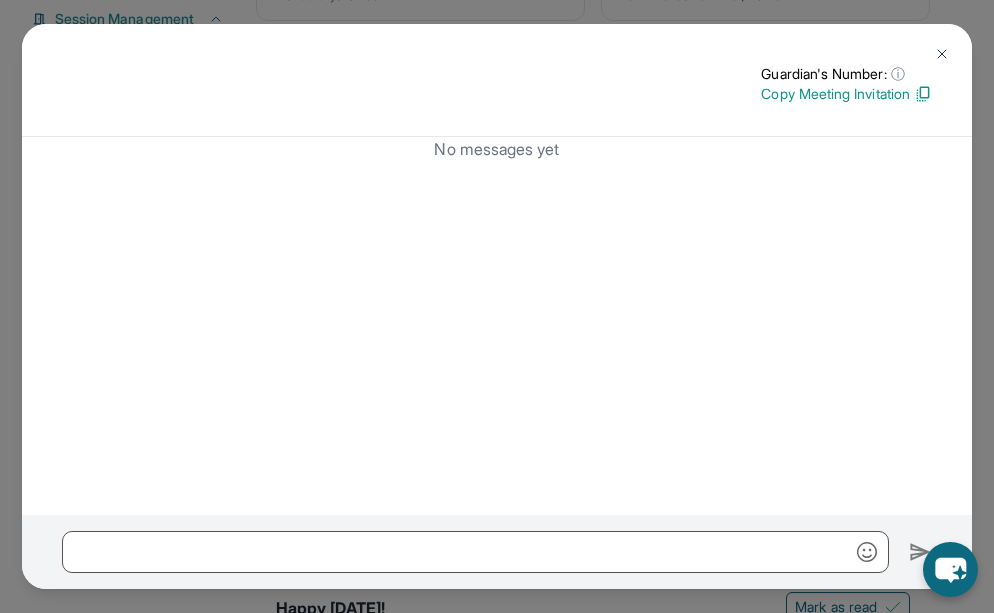 scroll, scrollTop: 268, scrollLeft: 0, axis: vertical 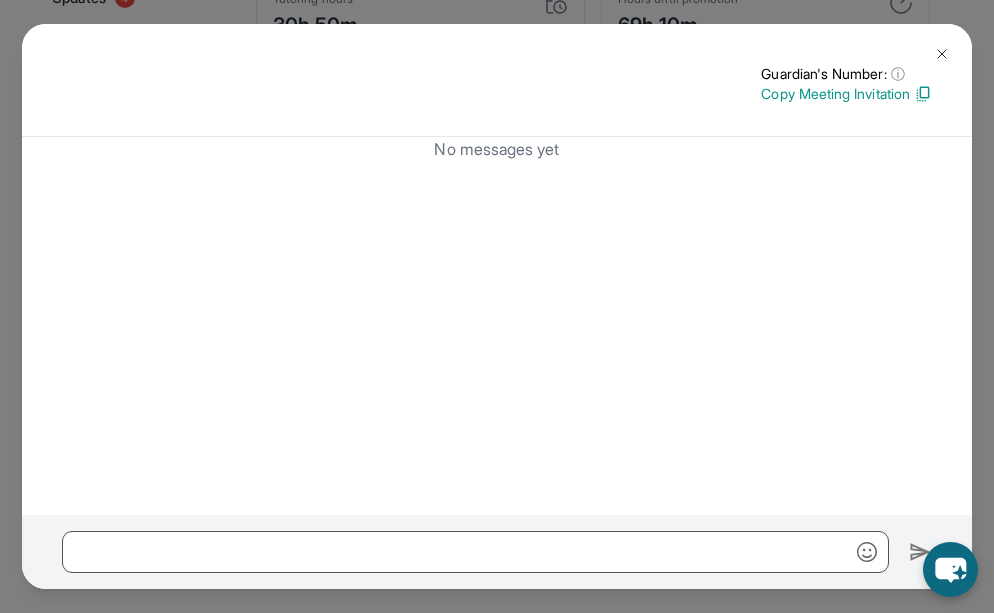 click at bounding box center [942, 54] 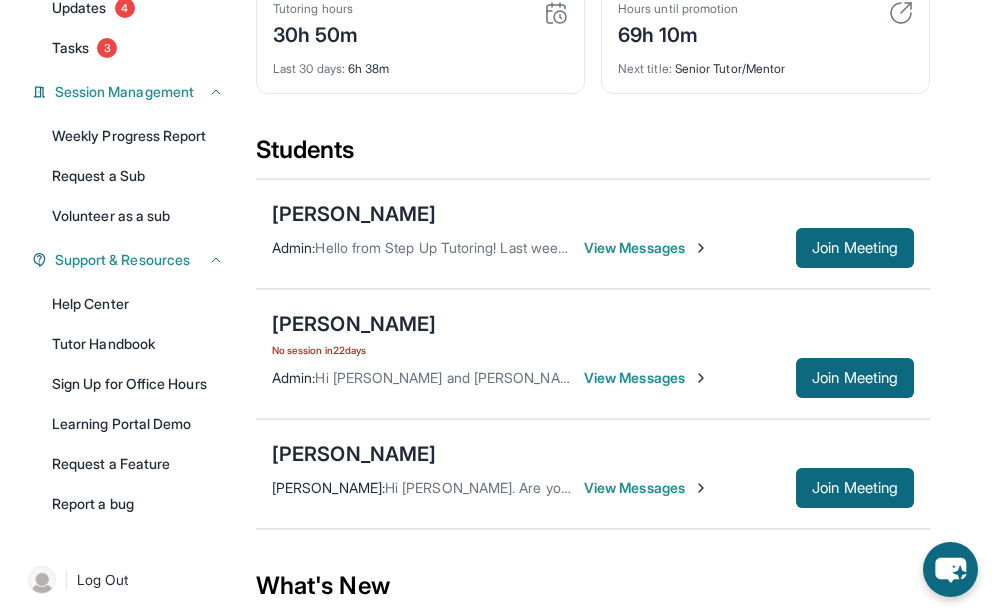 scroll, scrollTop: 252, scrollLeft: 0, axis: vertical 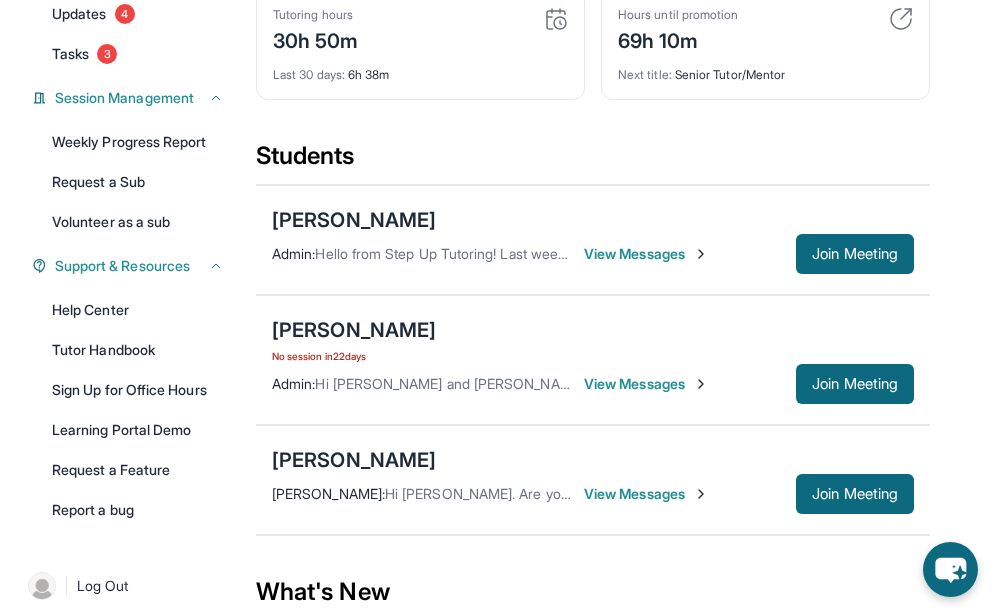 click on "View Messages" at bounding box center (646, 494) 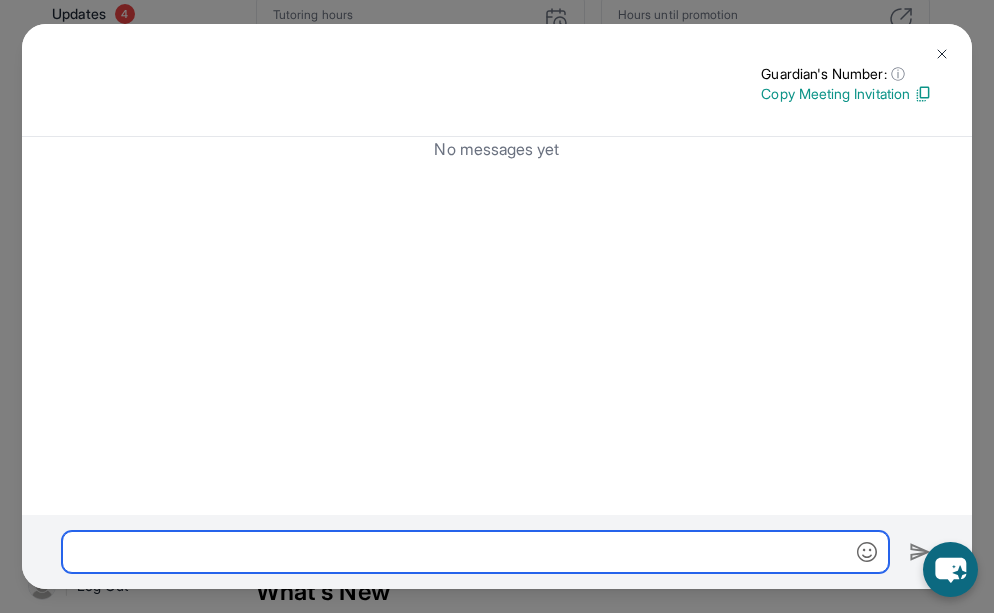 click at bounding box center [475, 552] 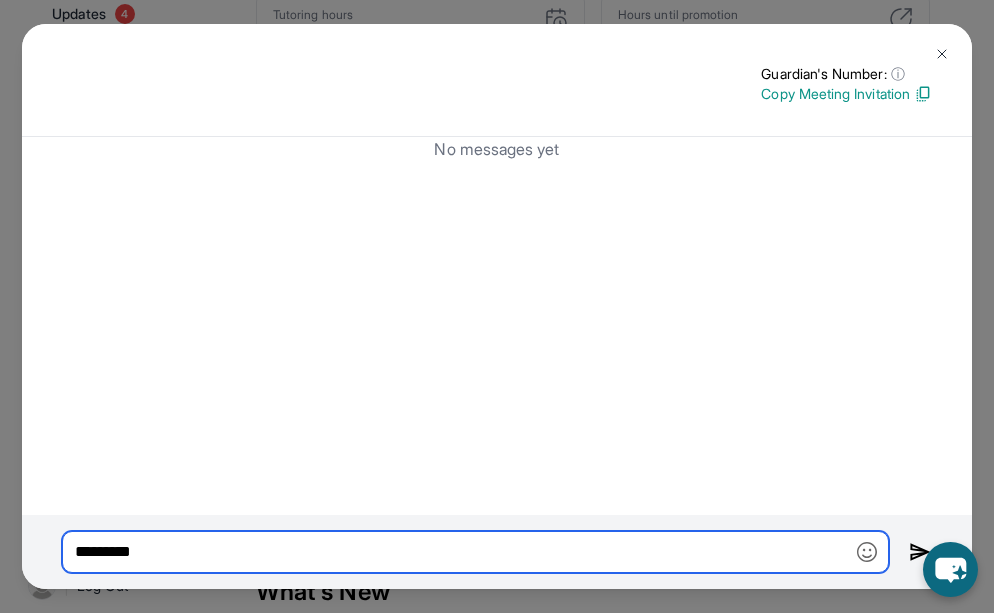 type on "*********" 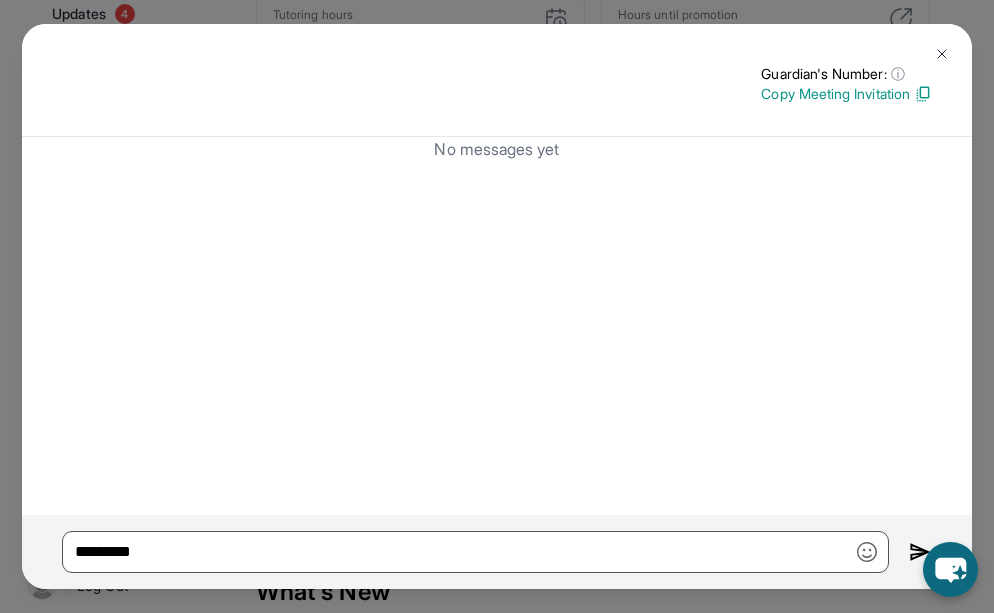 click at bounding box center [942, 54] 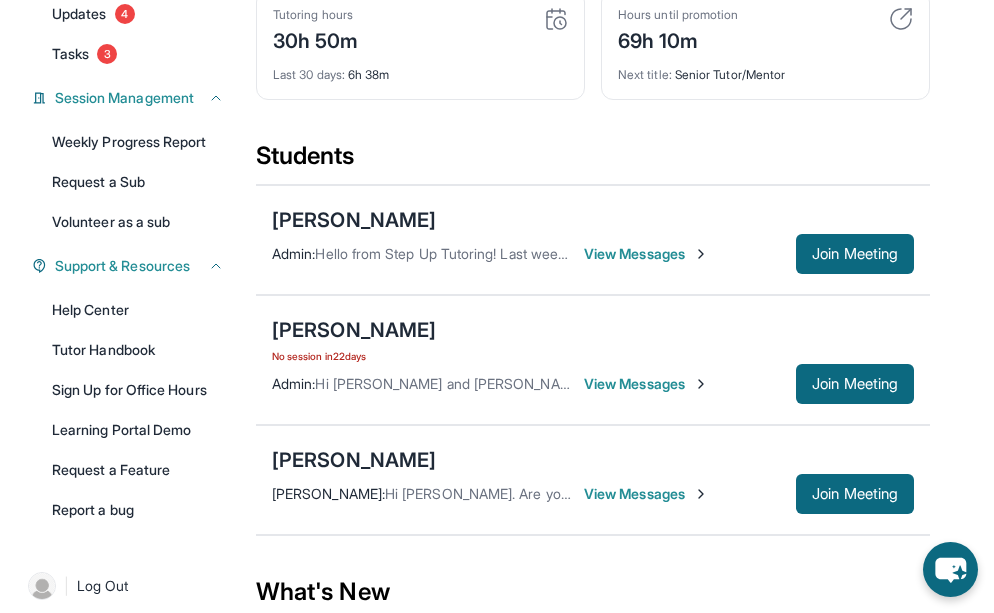 click on "View Messages" at bounding box center [646, 254] 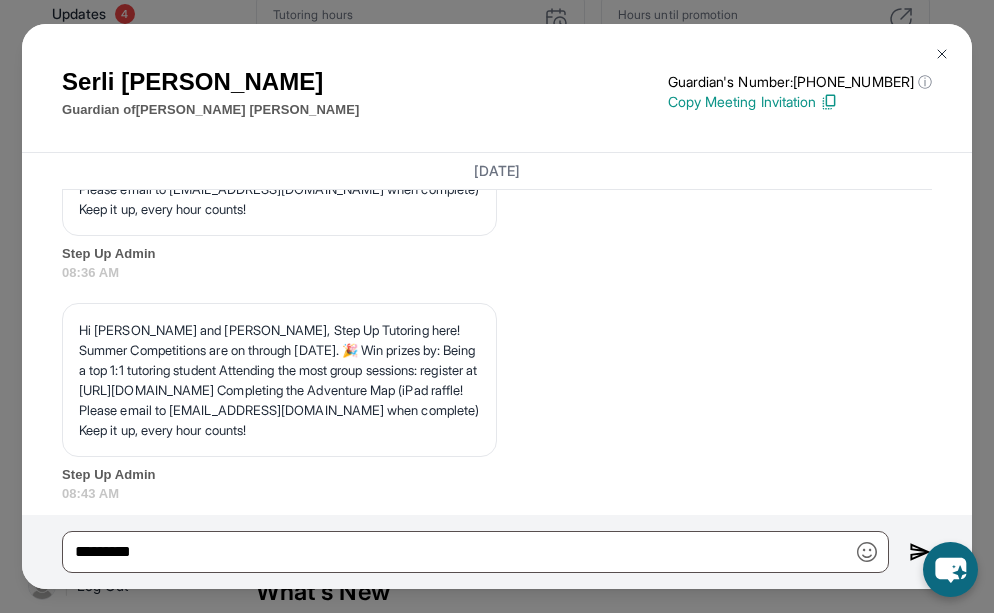 scroll, scrollTop: 18373, scrollLeft: 0, axis: vertical 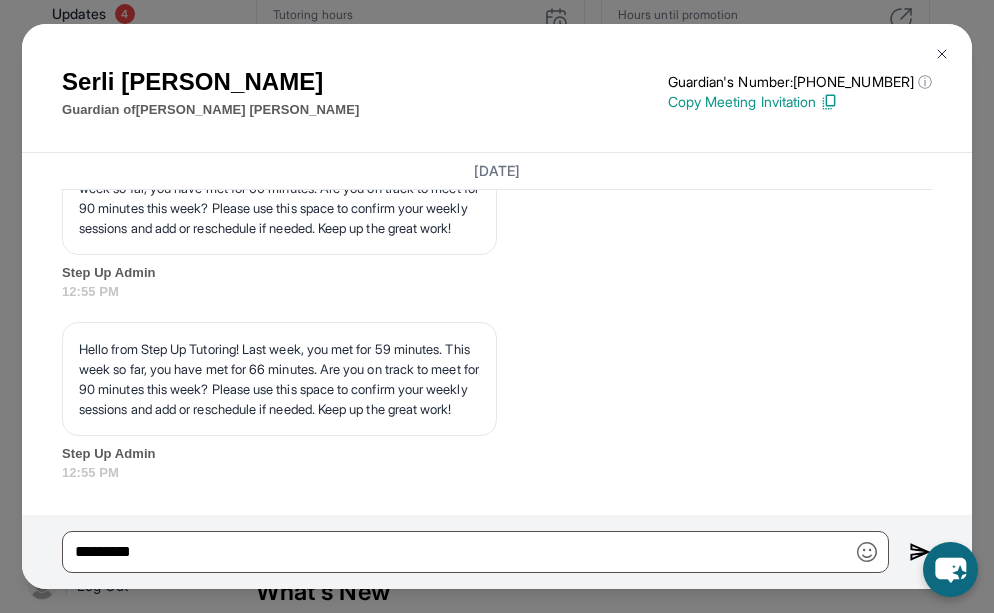click at bounding box center [942, 54] 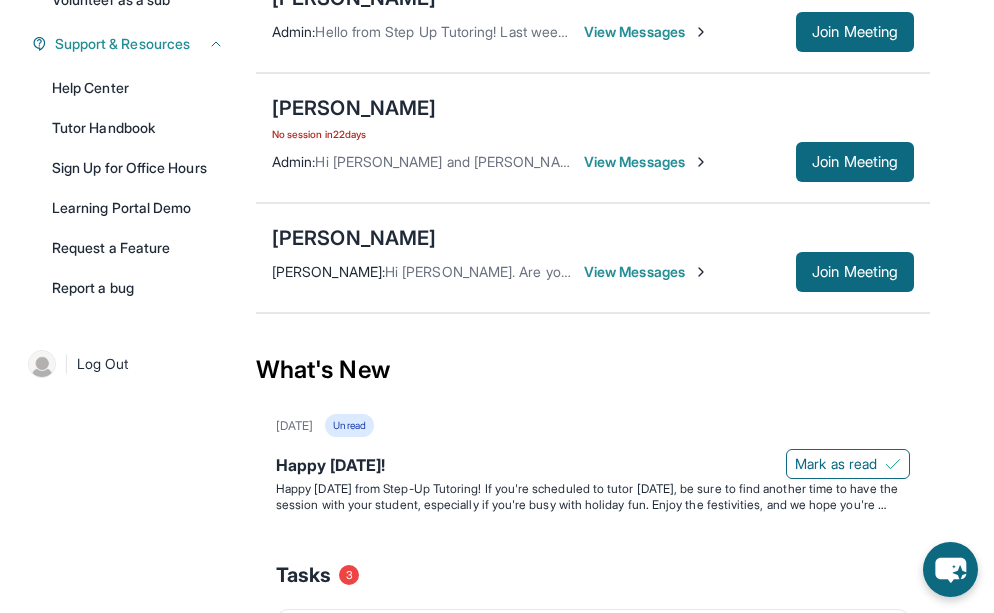 scroll, scrollTop: 473, scrollLeft: 0, axis: vertical 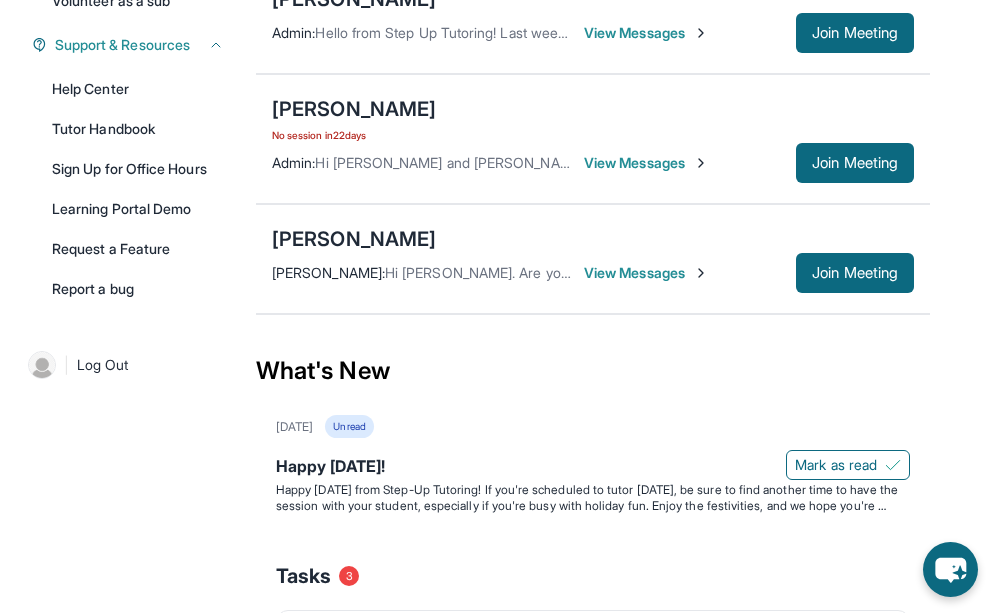click on "View Messages" at bounding box center (646, 273) 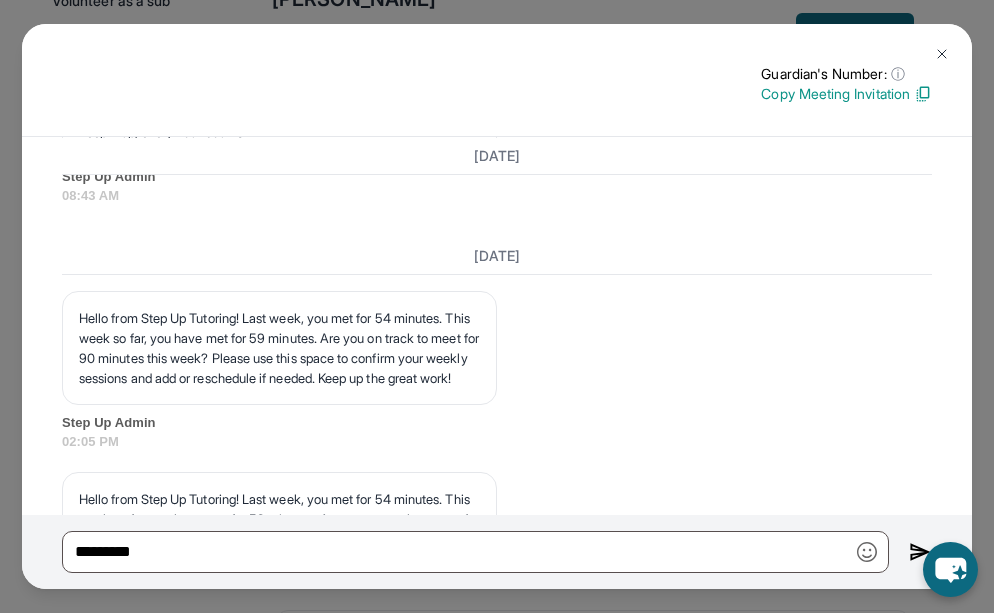 scroll, scrollTop: 16388, scrollLeft: 0, axis: vertical 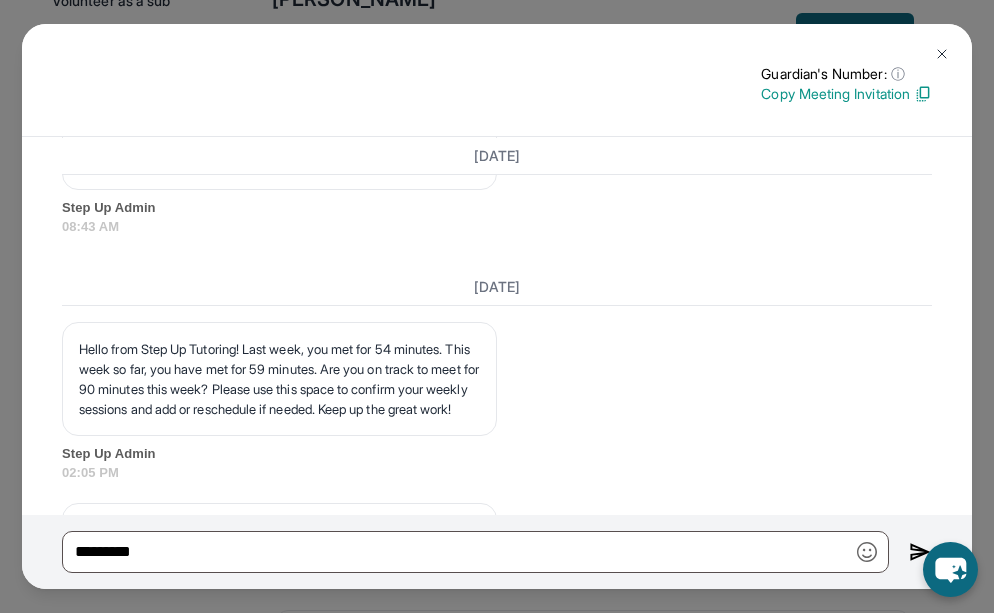 click at bounding box center [942, 54] 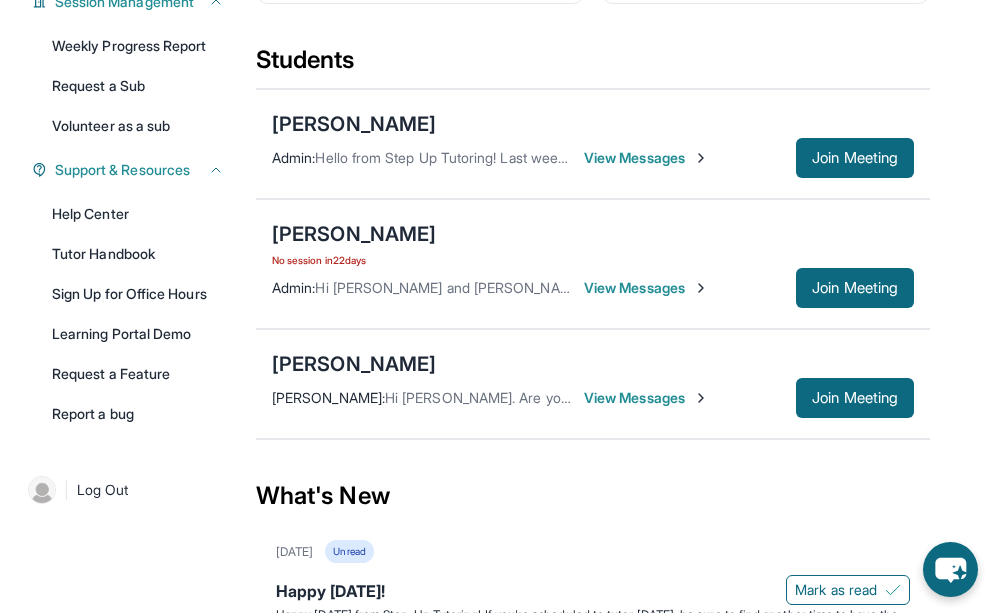 scroll, scrollTop: 341, scrollLeft: 0, axis: vertical 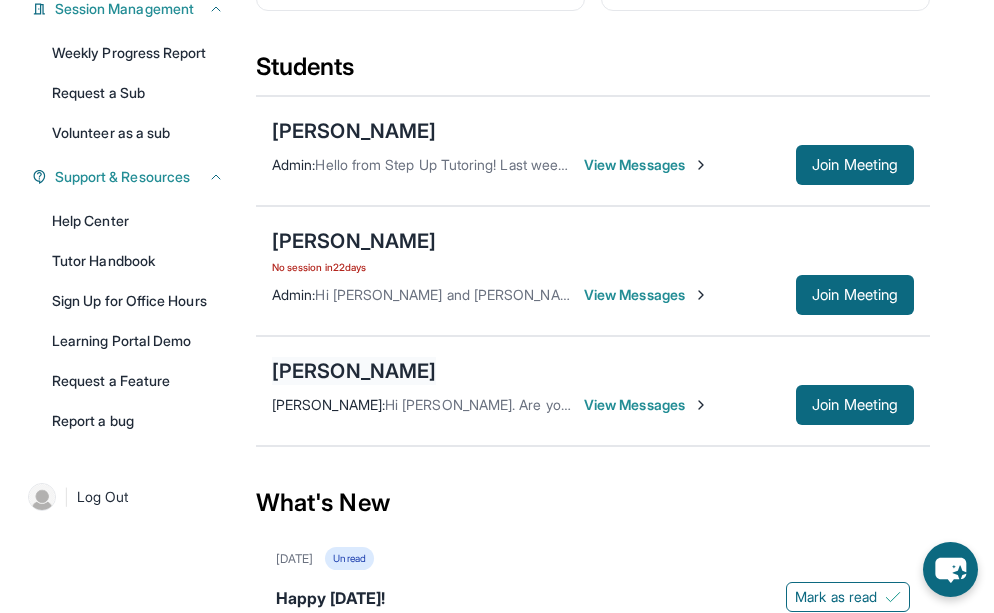 click on "[PERSON_NAME]" at bounding box center [354, 371] 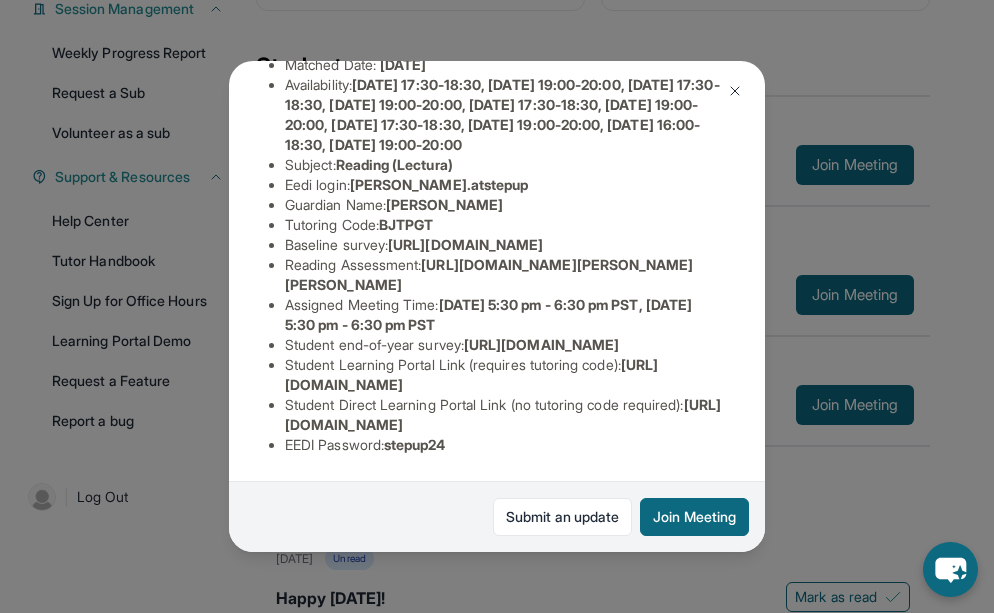 scroll, scrollTop: 0, scrollLeft: 0, axis: both 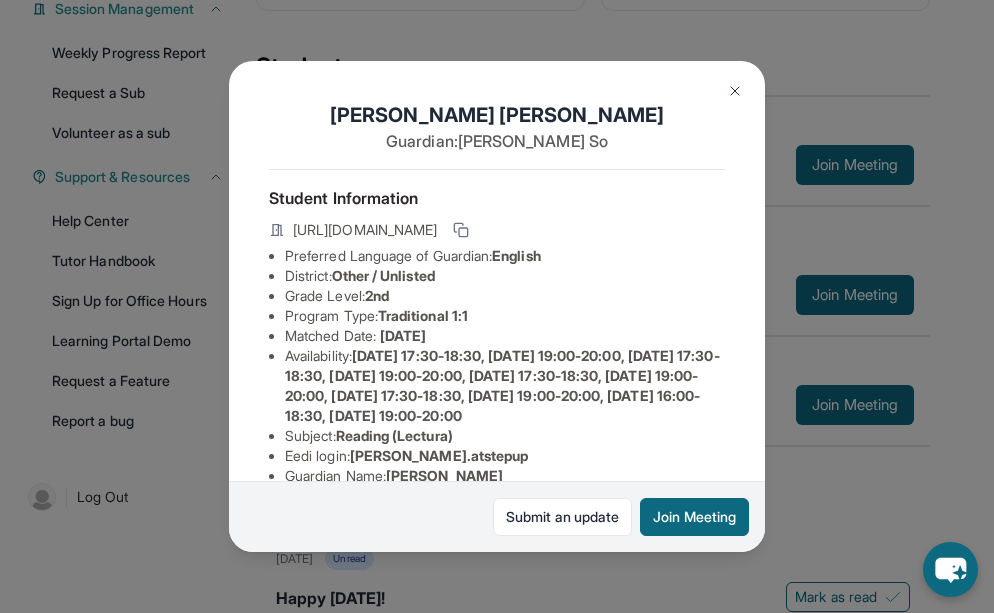 click at bounding box center (735, 91) 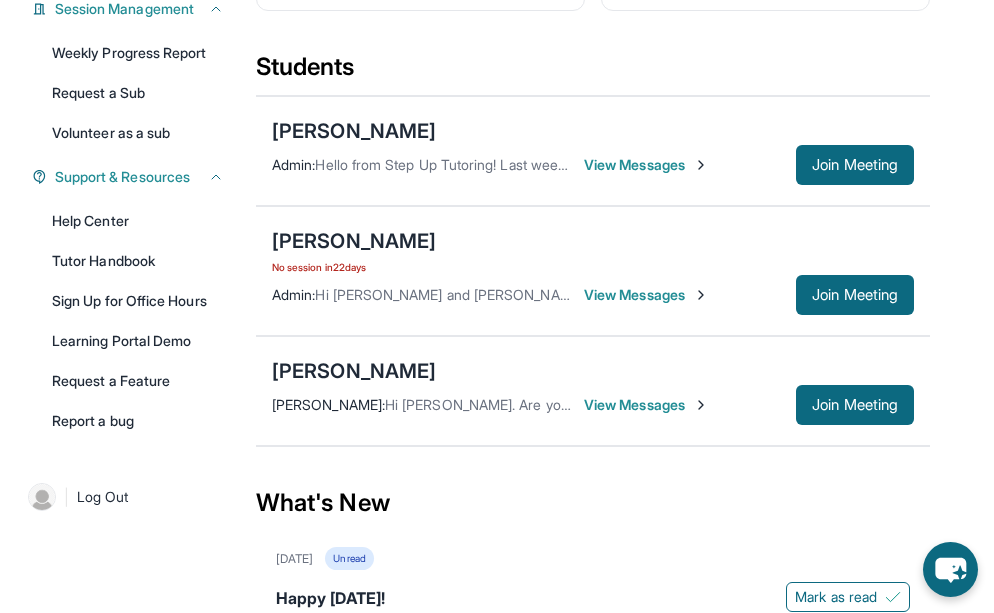 scroll, scrollTop: 934, scrollLeft: 0, axis: vertical 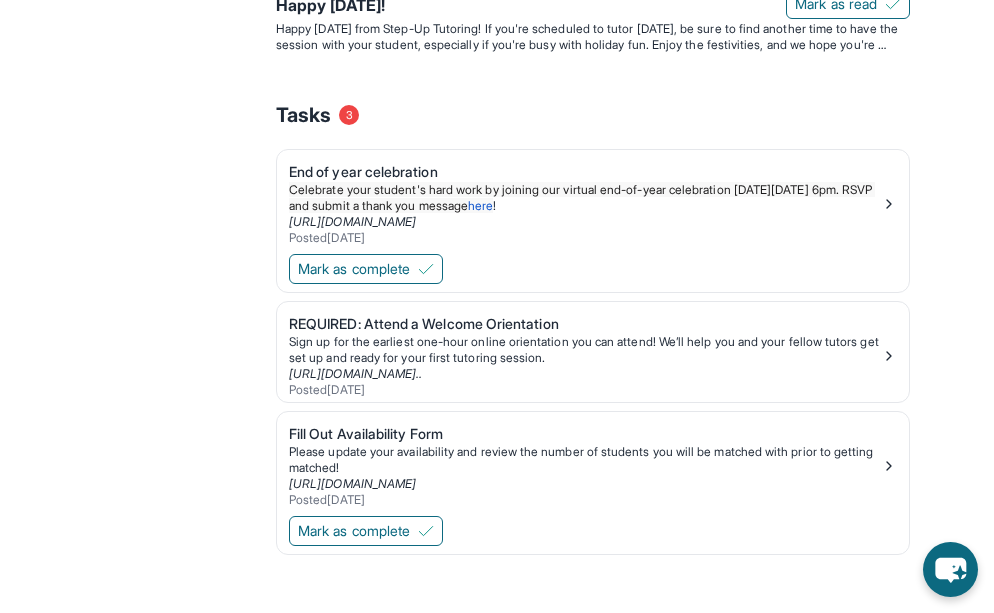 click on "Open sidebar Welcome,  [PERSON_NAME]  👋 Update Information  Title: Advanced Tutor/Mentor Capacity: 2  Students Current Availability: [DATE] 17:30-19:30, [DATE] 17:30-19:30, [DATE] 16:00-19:30, [DATE] 16:00-19:30, [DATE] 17:30-19:30 Dashboard Home Updates 4 Tasks 3 Session Management Weekly Progress Report Request a Sub Volunteer as a sub Support & Resources Help Center Tutor Handbook Sign Up for Office Hours Learning Portal Demo Request a Feature Report a bug   | Log Out Current Students 3 First Match :   [DATE] Sessions 35 Last 30 days :   8 Sessions Tutoring hours 30h 50m Last 30 days :   6h 38m Hours until promotion 69h 10m Next title :   Senior Tutor/Mentor Students [PERSON_NAME] Admin :  Hello from Step Up Tutoring! Last week, you met for 59 minutes. This week so far, you have met for 66 minutes. Are you on track to meet for 90 minutes this week? Please use this space to confirm your weekly sessions and add or reschedule if needed. Keep up the great work! View Messages Join Meeting 22  days" at bounding box center (497, -152) 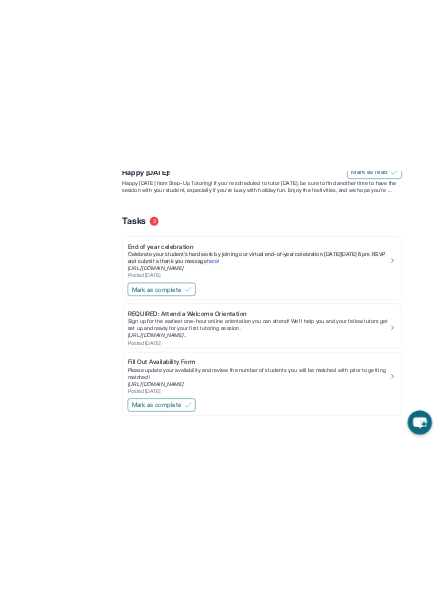 scroll, scrollTop: 902, scrollLeft: 0, axis: vertical 